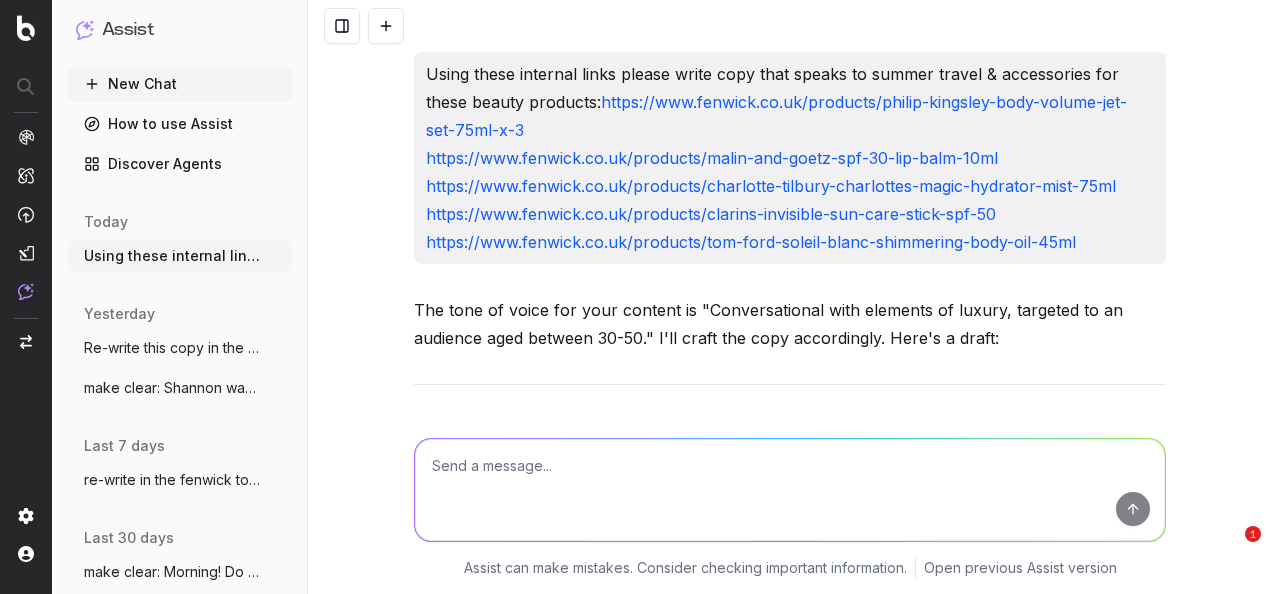 scroll, scrollTop: 0, scrollLeft: 0, axis: both 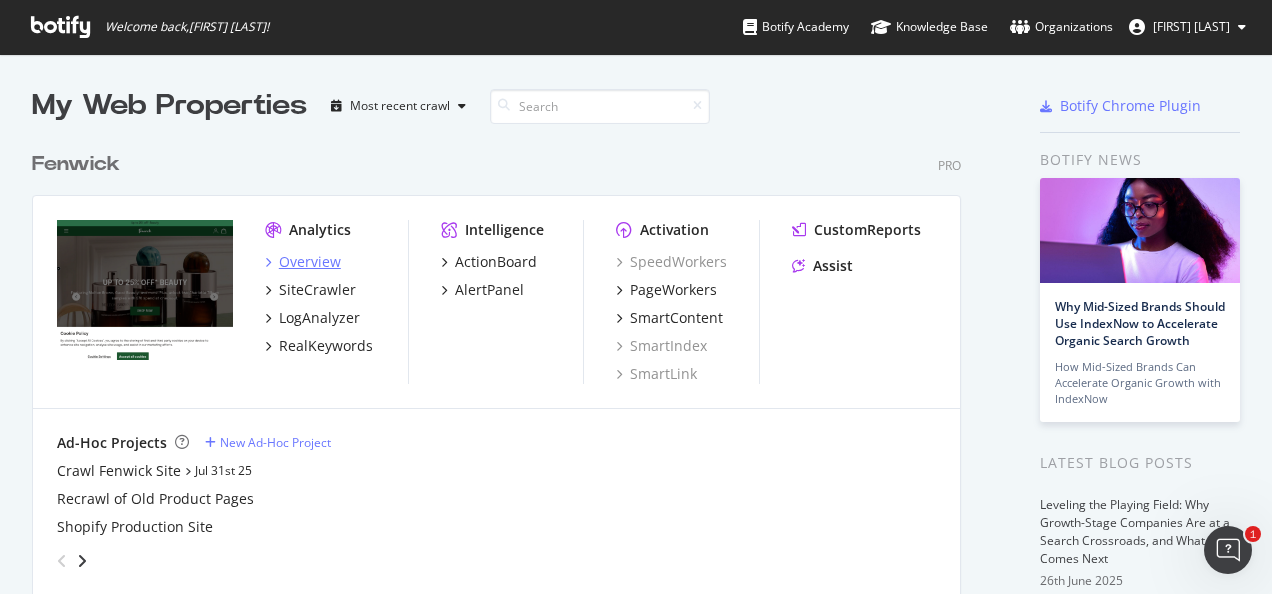 click on "Overview" at bounding box center (310, 262) 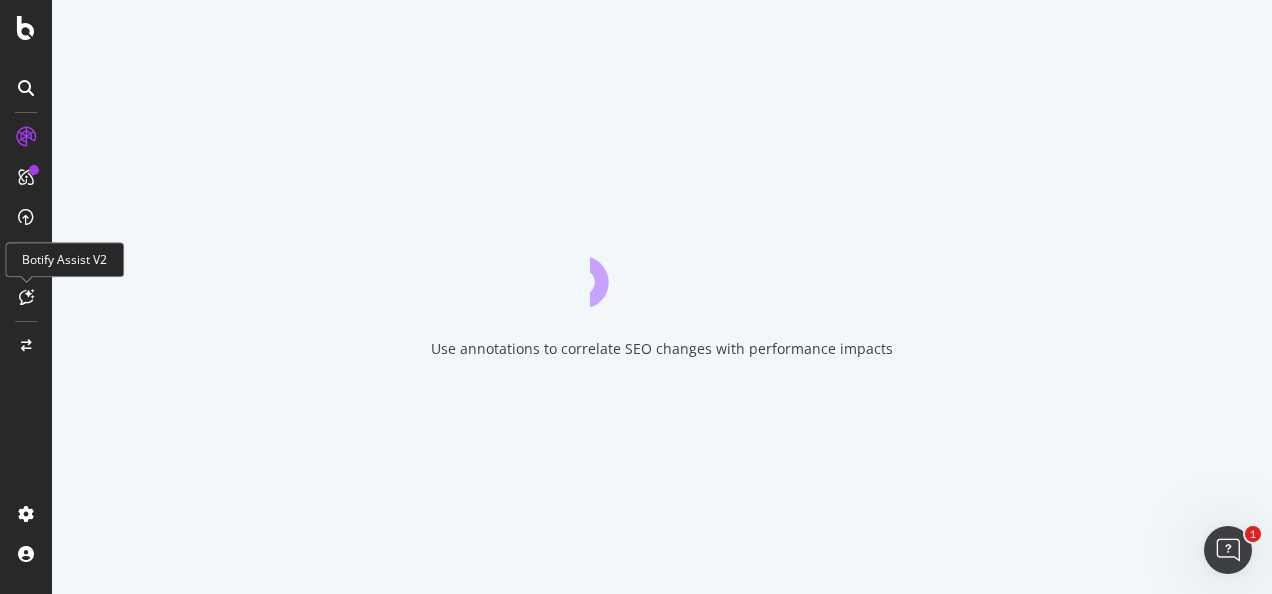 click at bounding box center (26, 297) 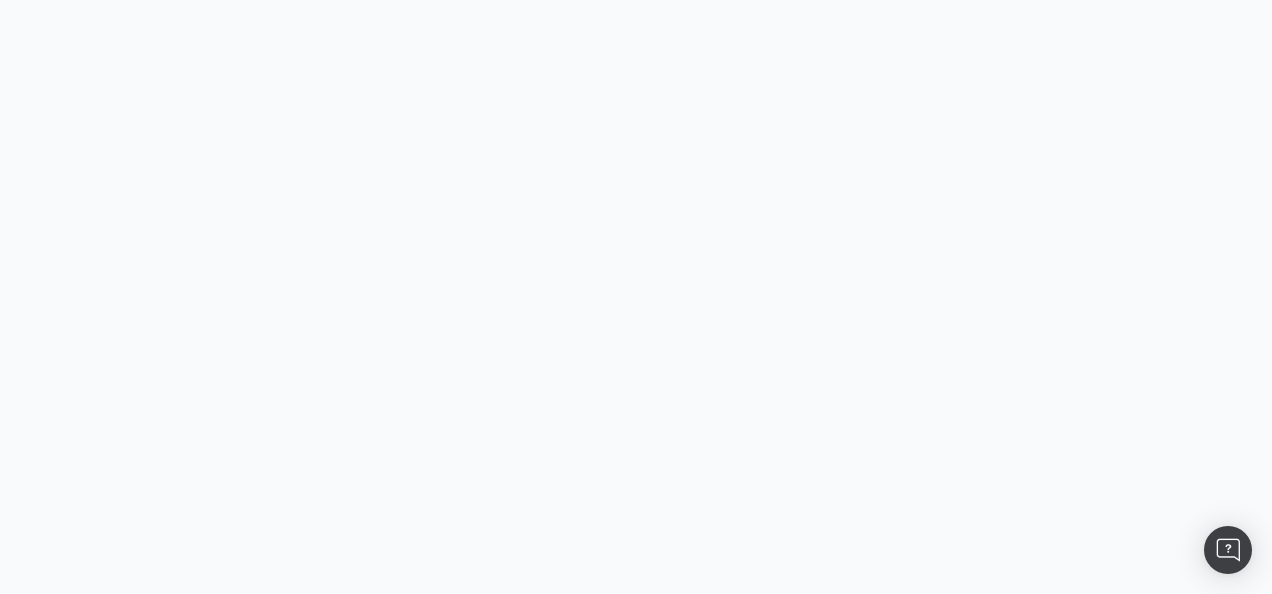 scroll, scrollTop: 0, scrollLeft: 0, axis: both 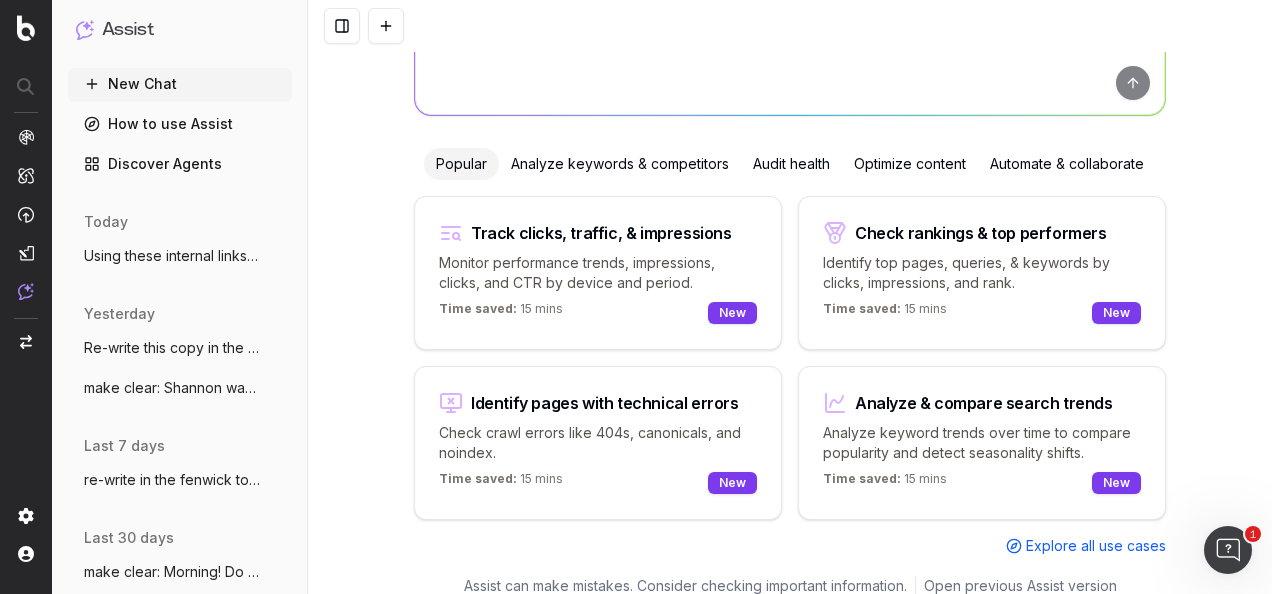 click on "Optimize content" at bounding box center (910, 164) 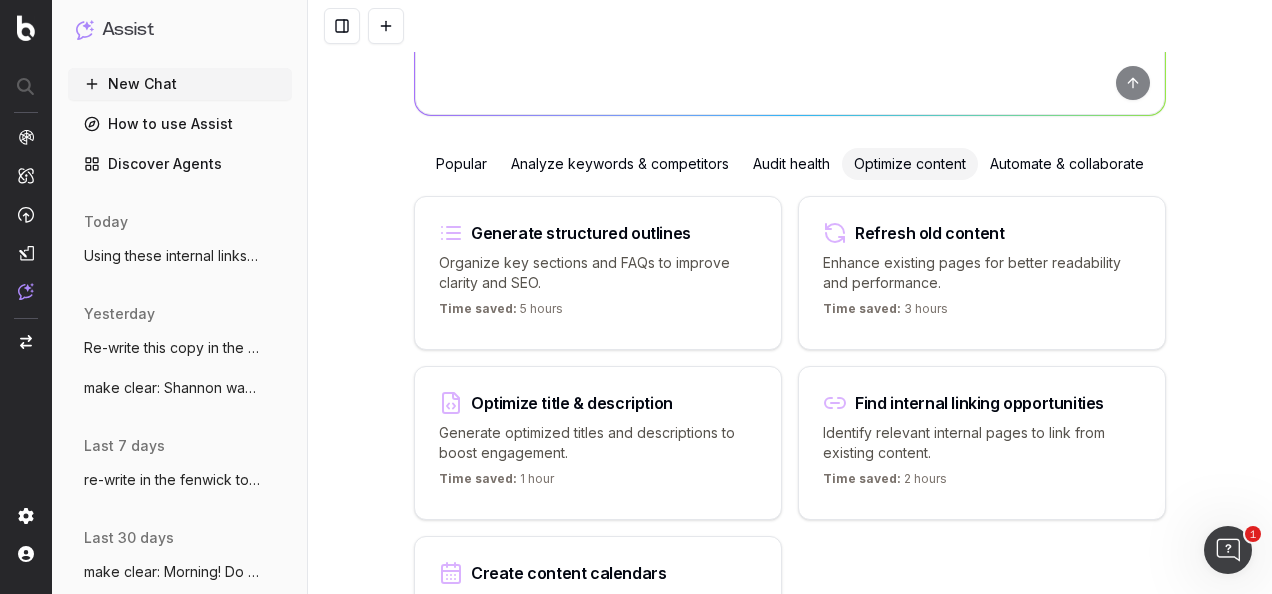 scroll, scrollTop: 0, scrollLeft: 0, axis: both 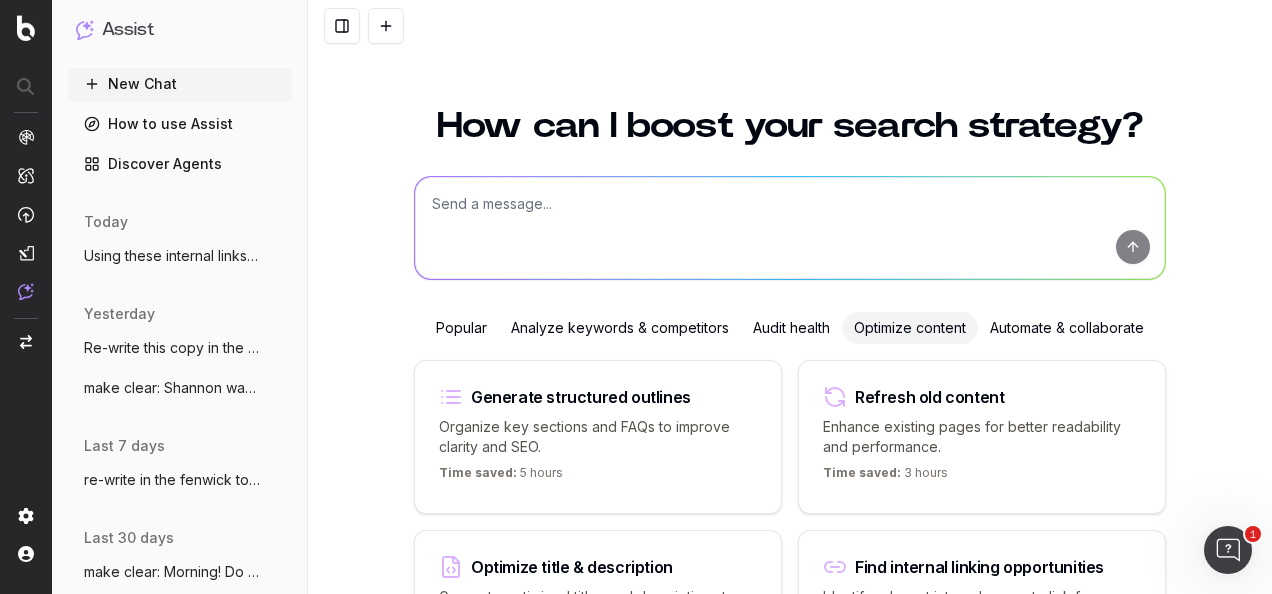 click at bounding box center (790, 228) 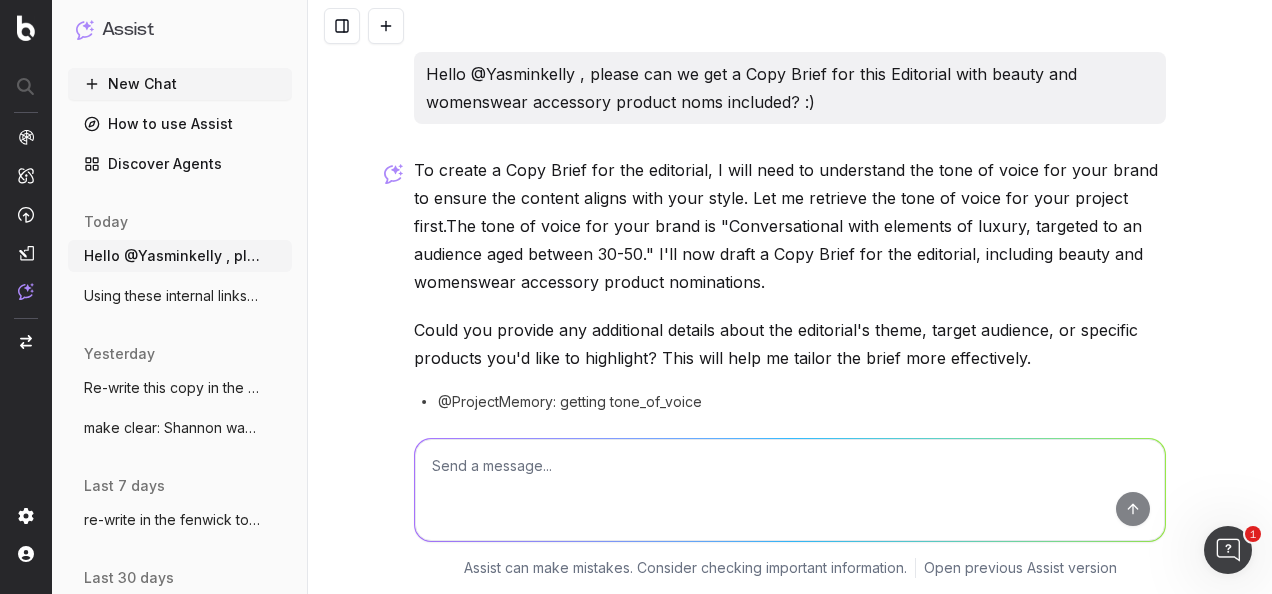 click at bounding box center [790, 490] 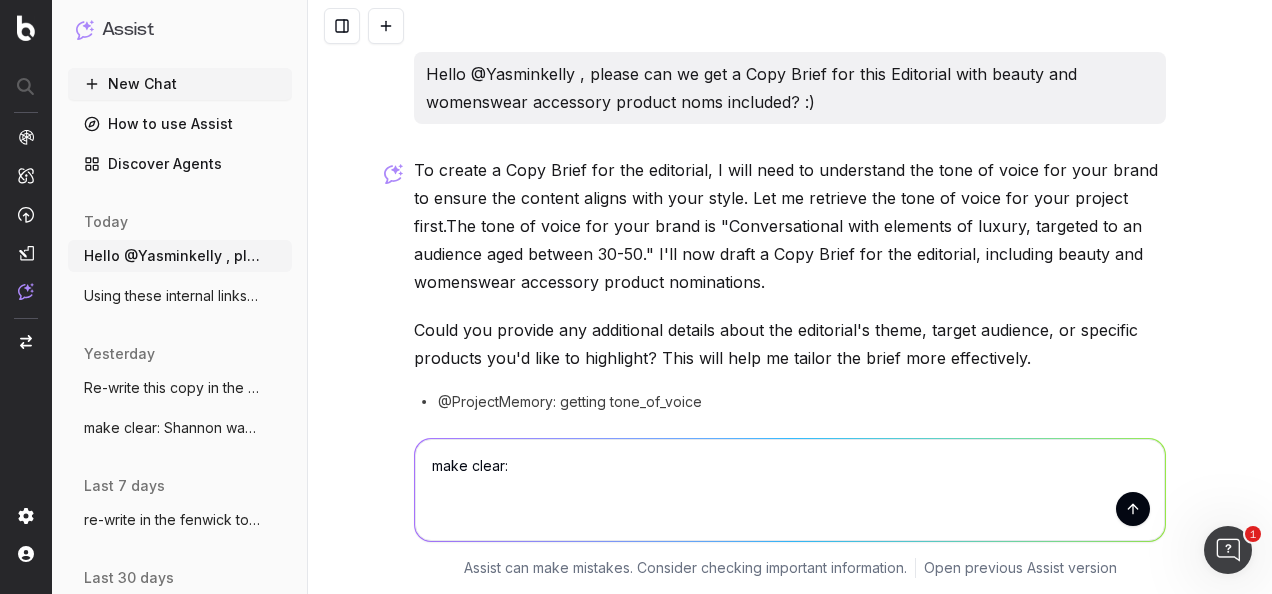 type on "make clear: Hello @Yasminkelly , please can we get a Copy Brief for this Editorial with beauty and womenswear accessory product noms included? ﻿:)" 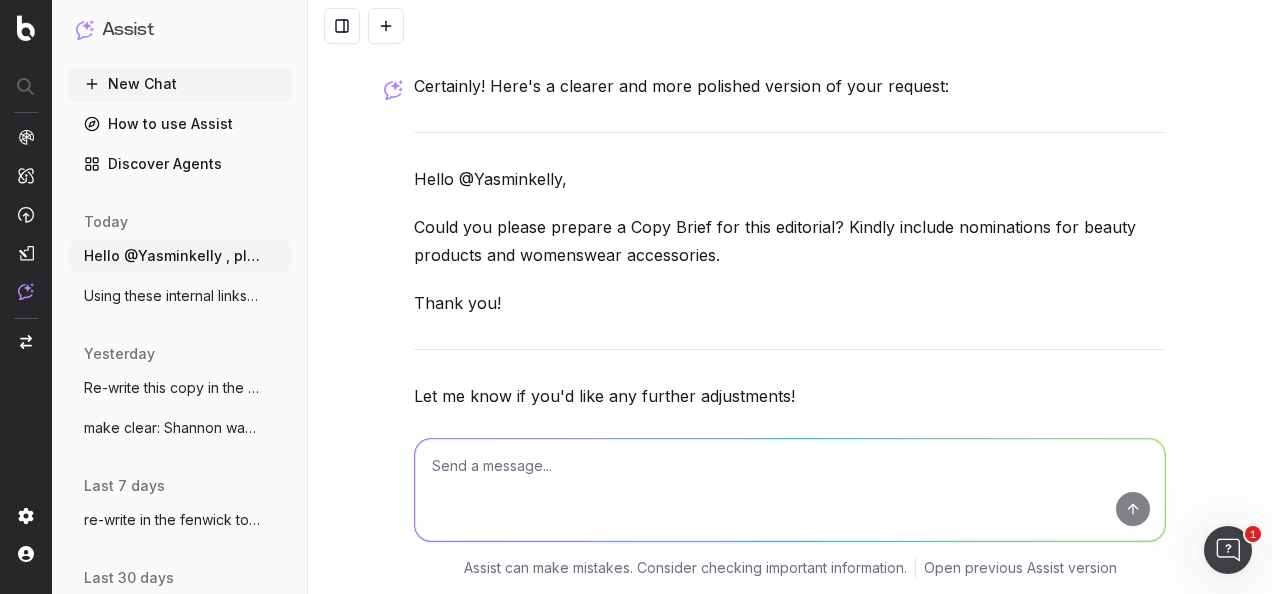 scroll, scrollTop: 611, scrollLeft: 0, axis: vertical 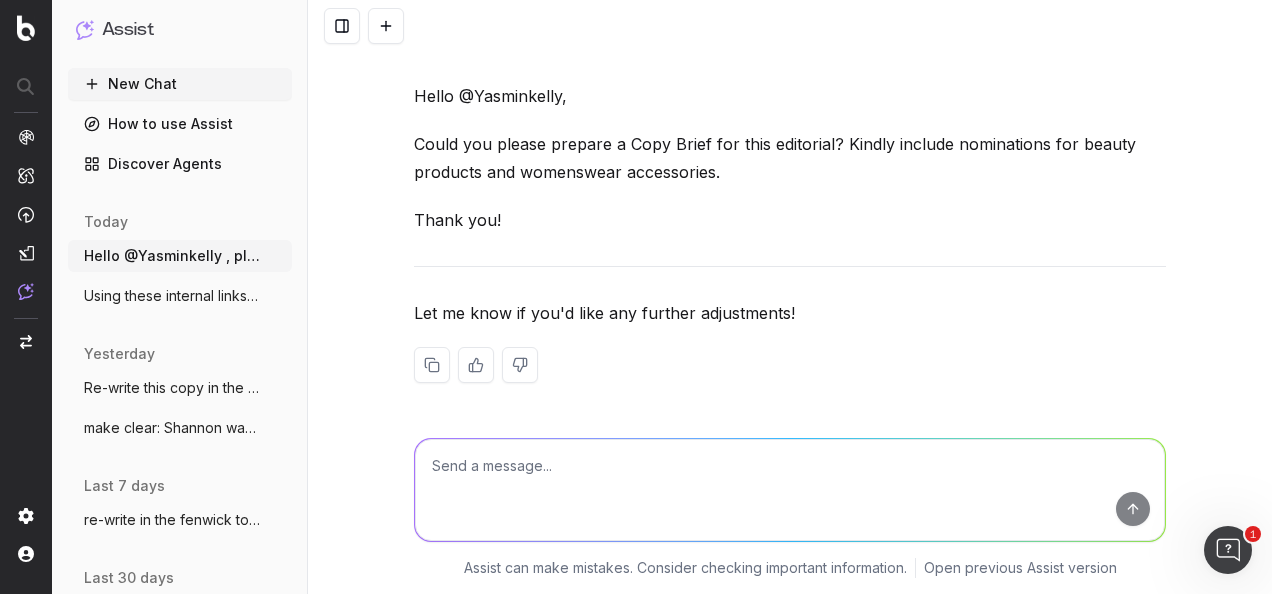 drag, startPoint x: 772, startPoint y: 172, endPoint x: 397, endPoint y: 88, distance: 384.29285 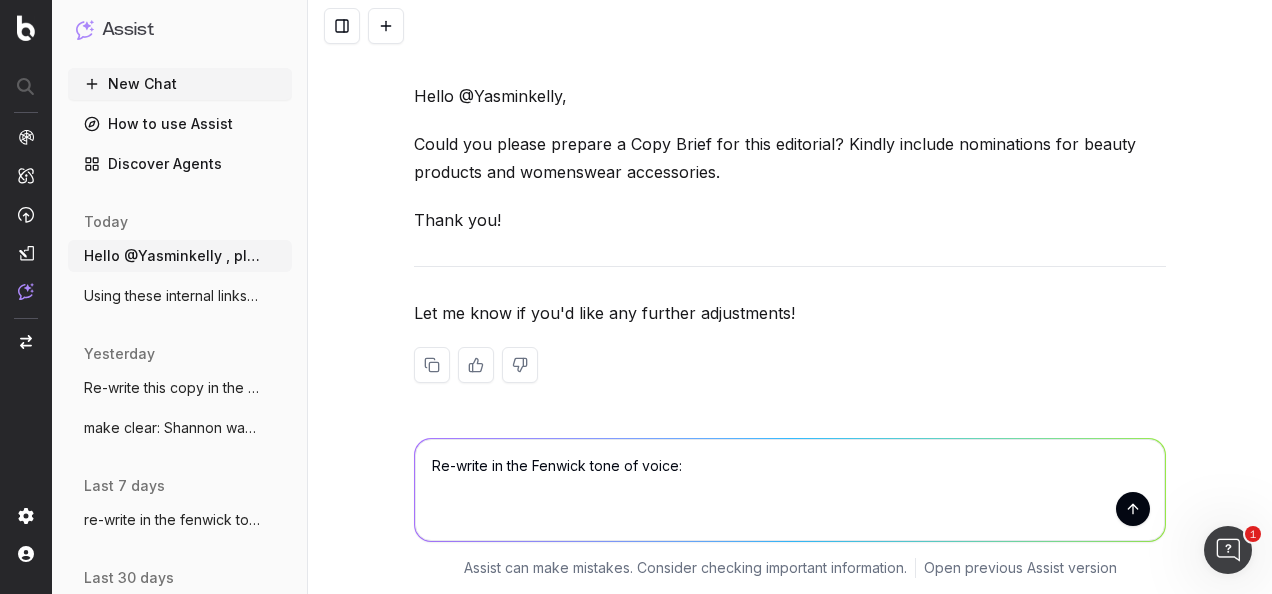 paste on "Get ready for the festive season, join the waitlist for the Beauty Advent Calendar and discover what's inside when you read our latest Editorial." 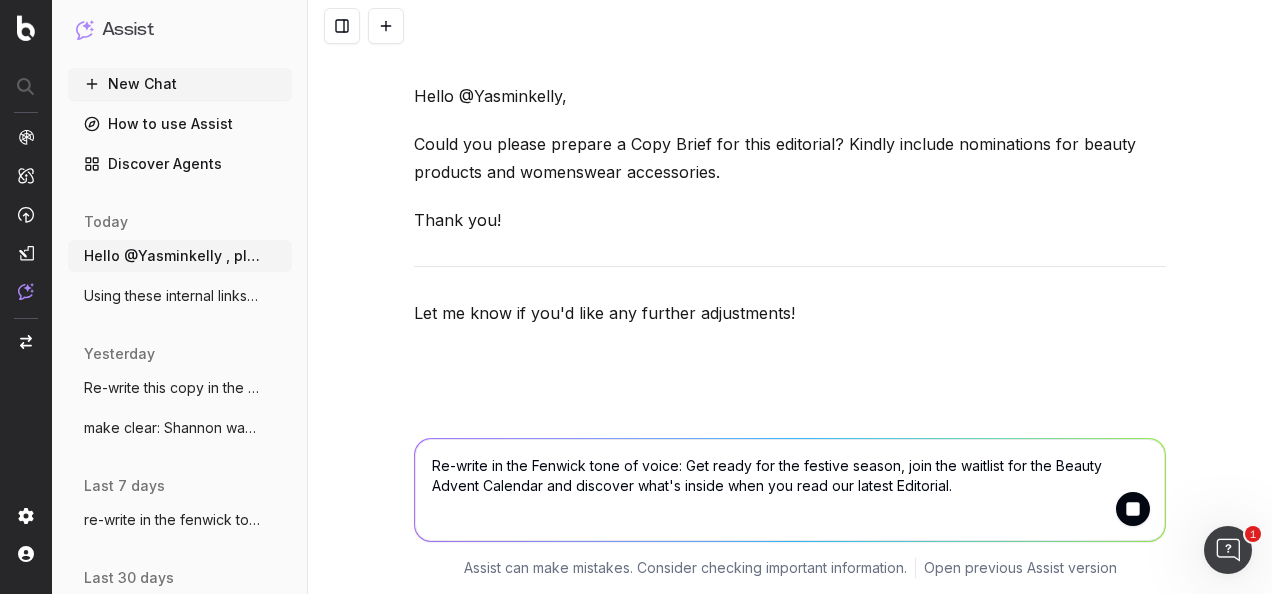 type 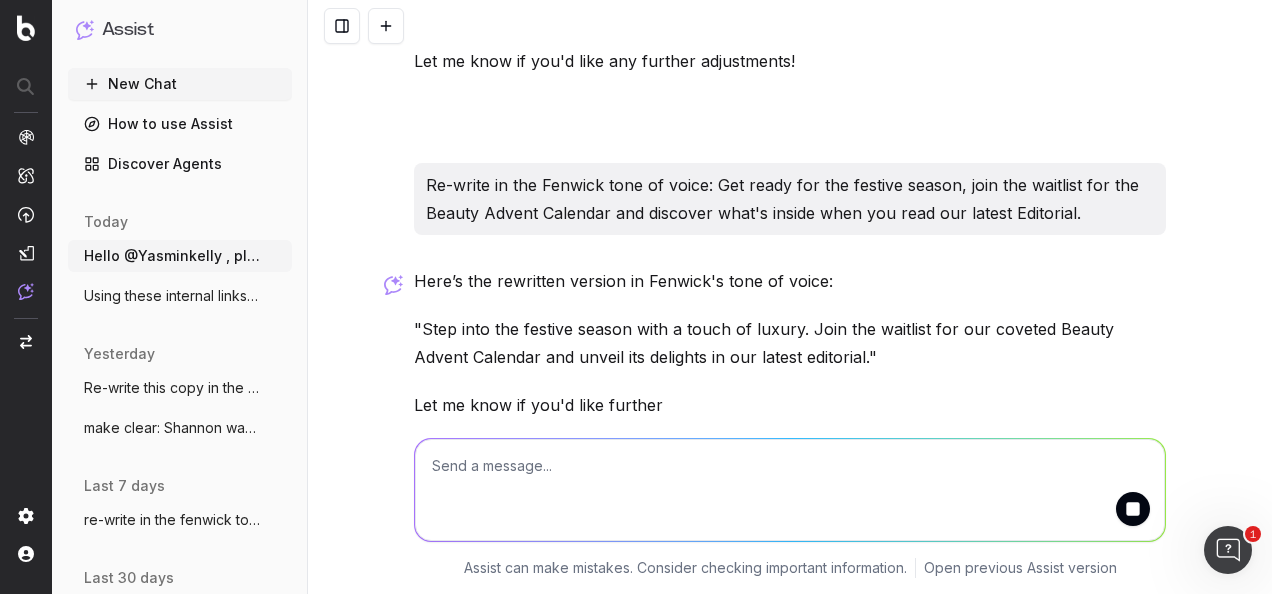 scroll, scrollTop: 867, scrollLeft: 0, axis: vertical 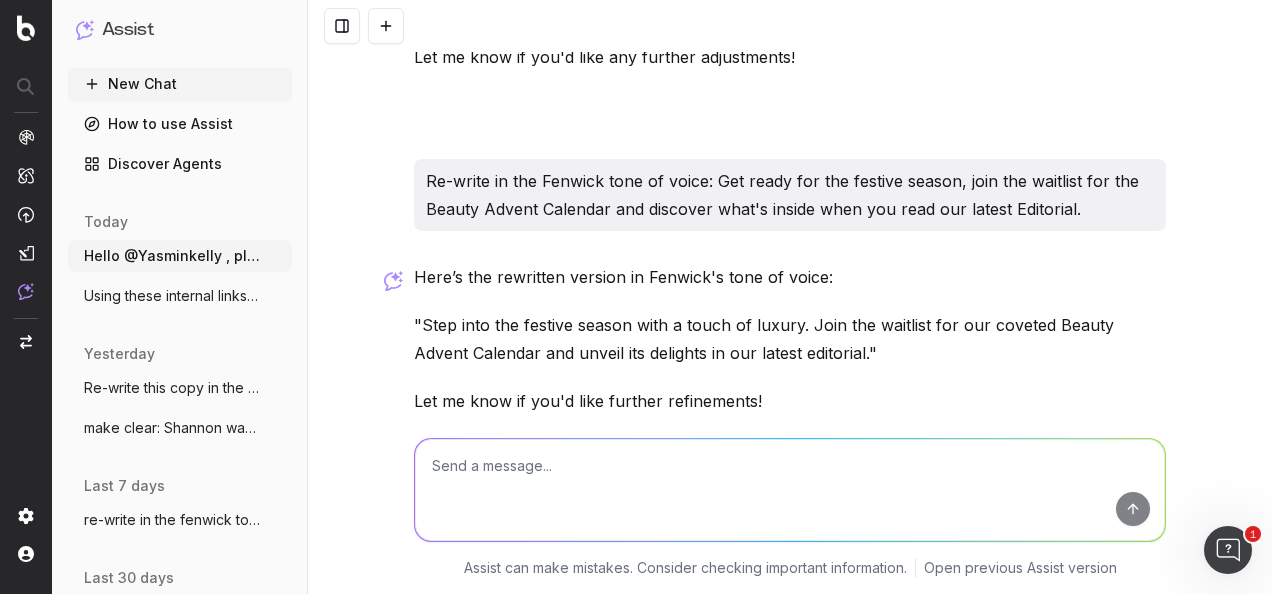 drag, startPoint x: 834, startPoint y: 352, endPoint x: 328, endPoint y: 314, distance: 507.42487 